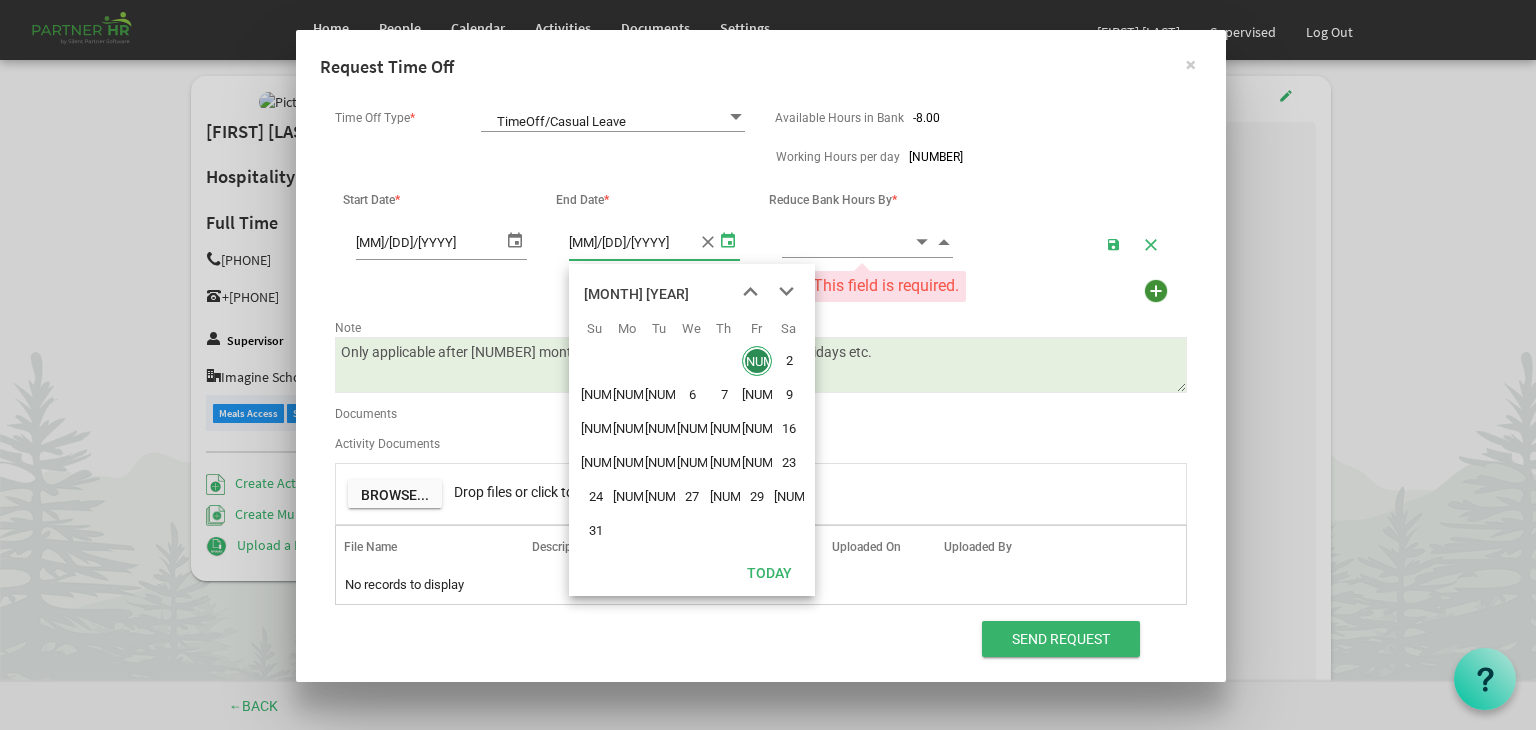 scroll, scrollTop: 0, scrollLeft: 0, axis: both 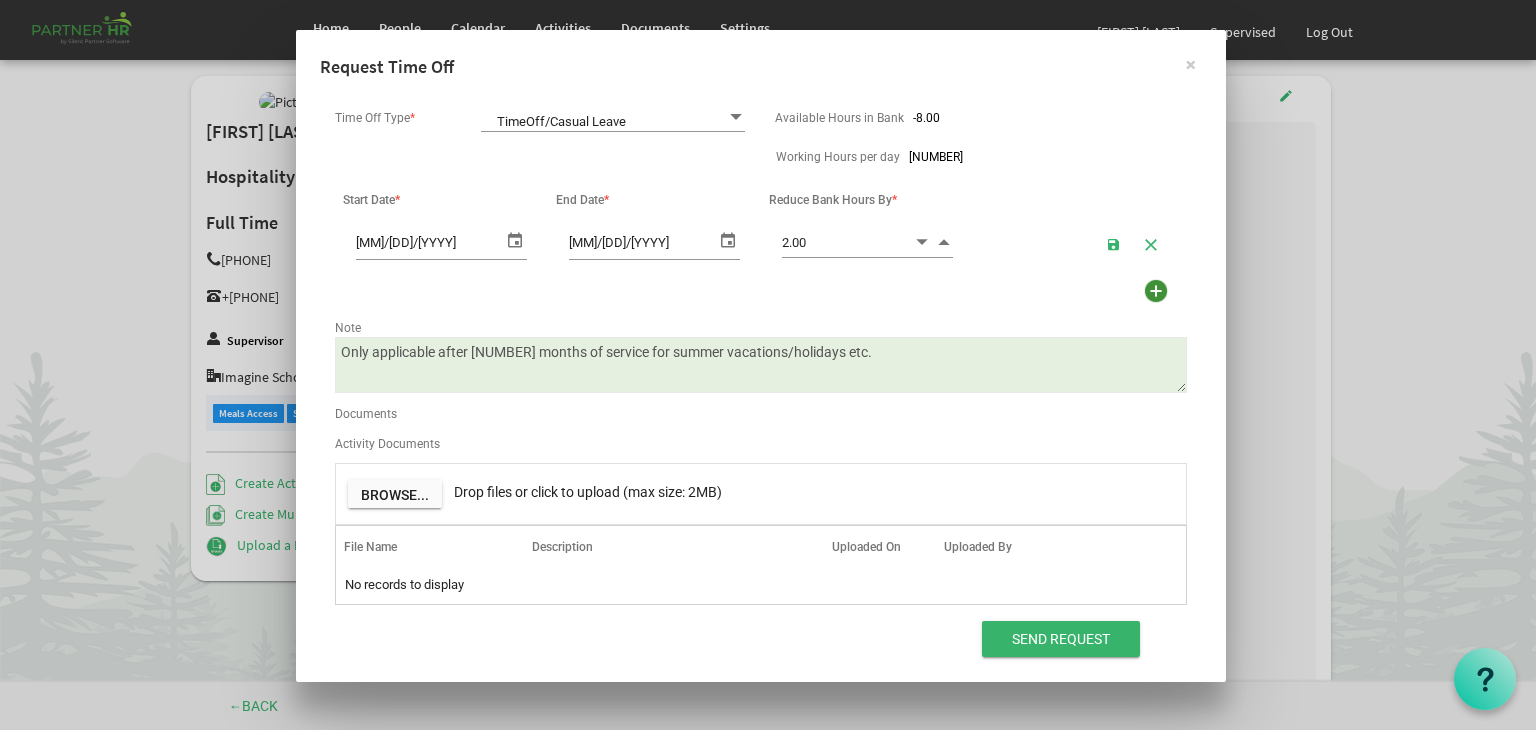 click at bounding box center (944, 241) 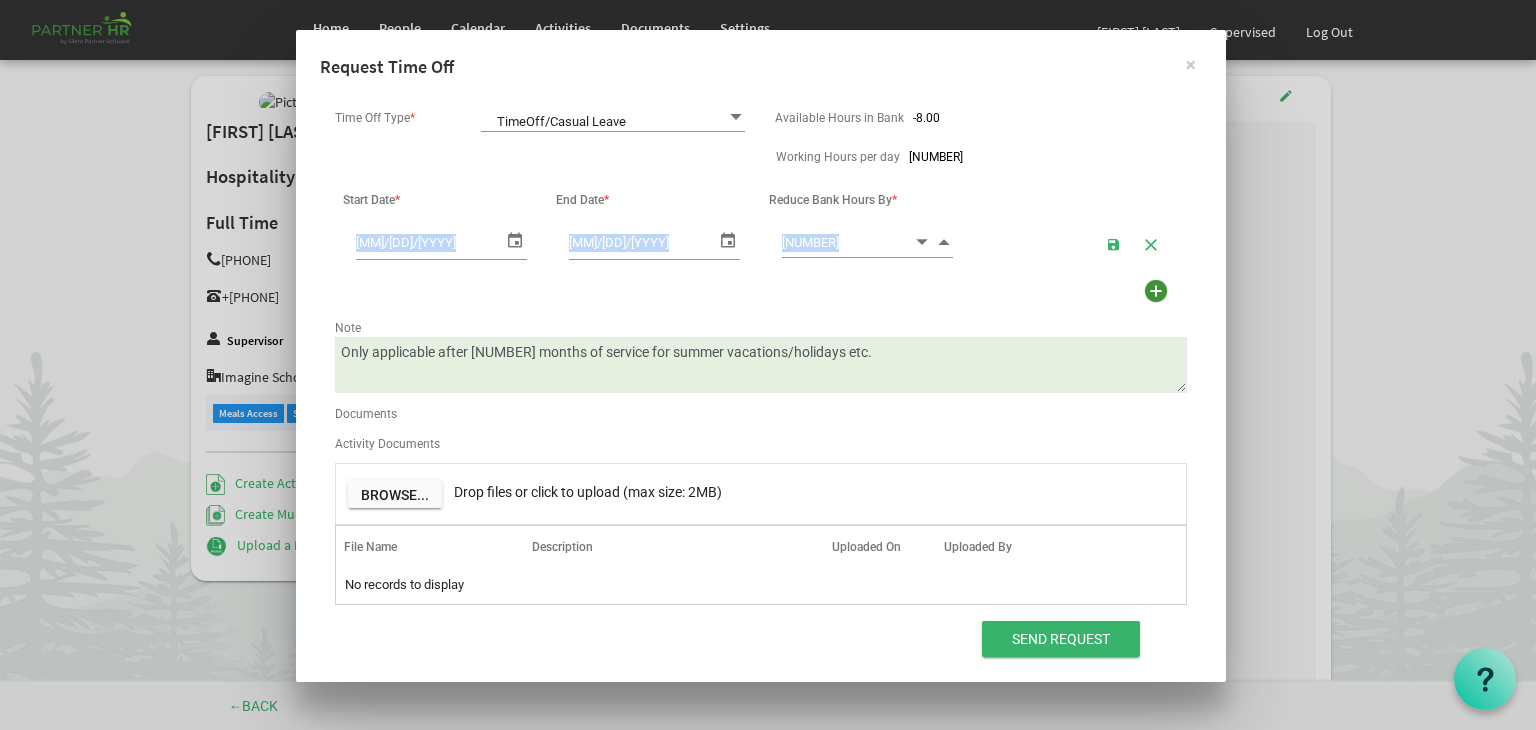 click at bounding box center [944, 241] 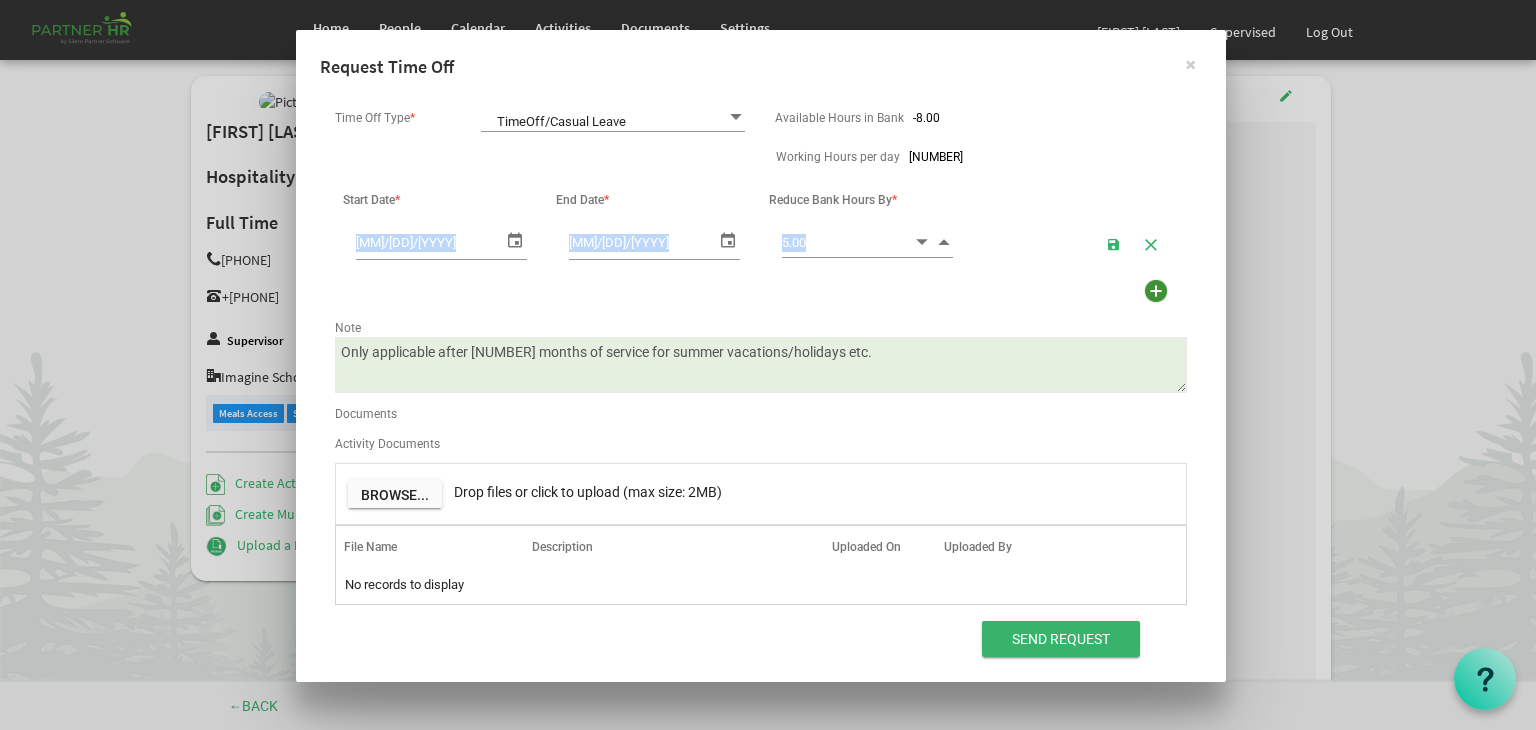 click at bounding box center [944, 241] 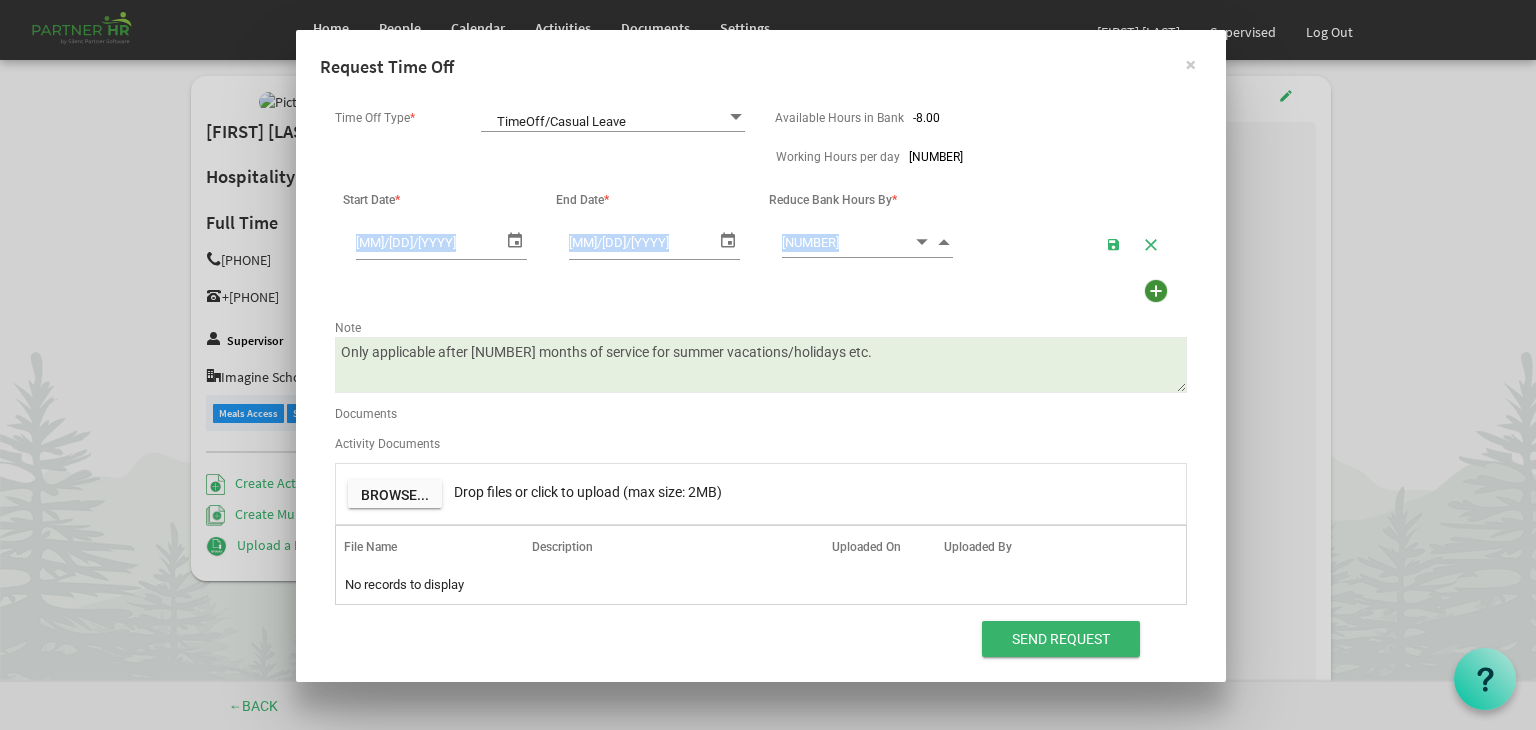 click at bounding box center (944, 241) 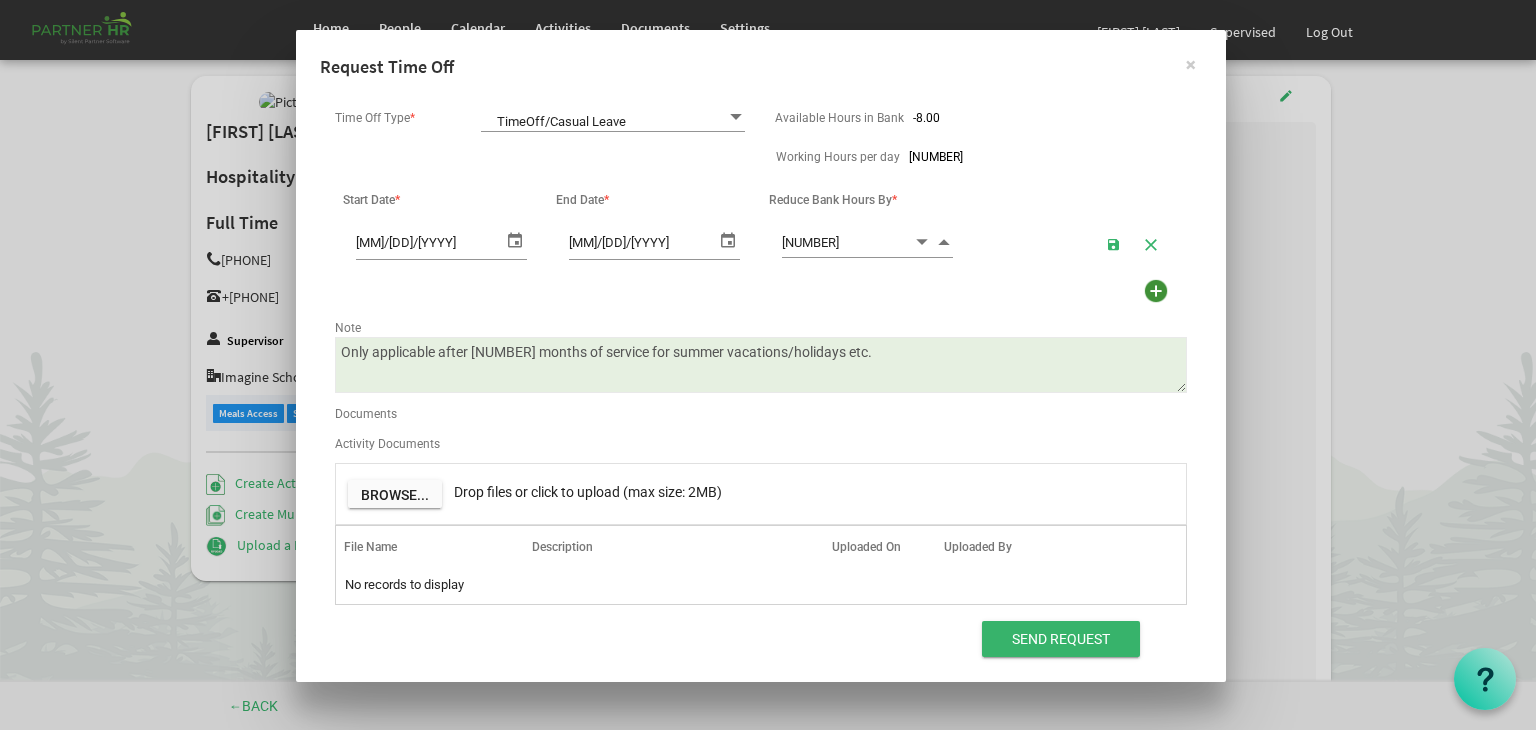 click on "Only applicable after [NUMBER] months of service for summer vacations/holidays etc." at bounding box center [761, 365] 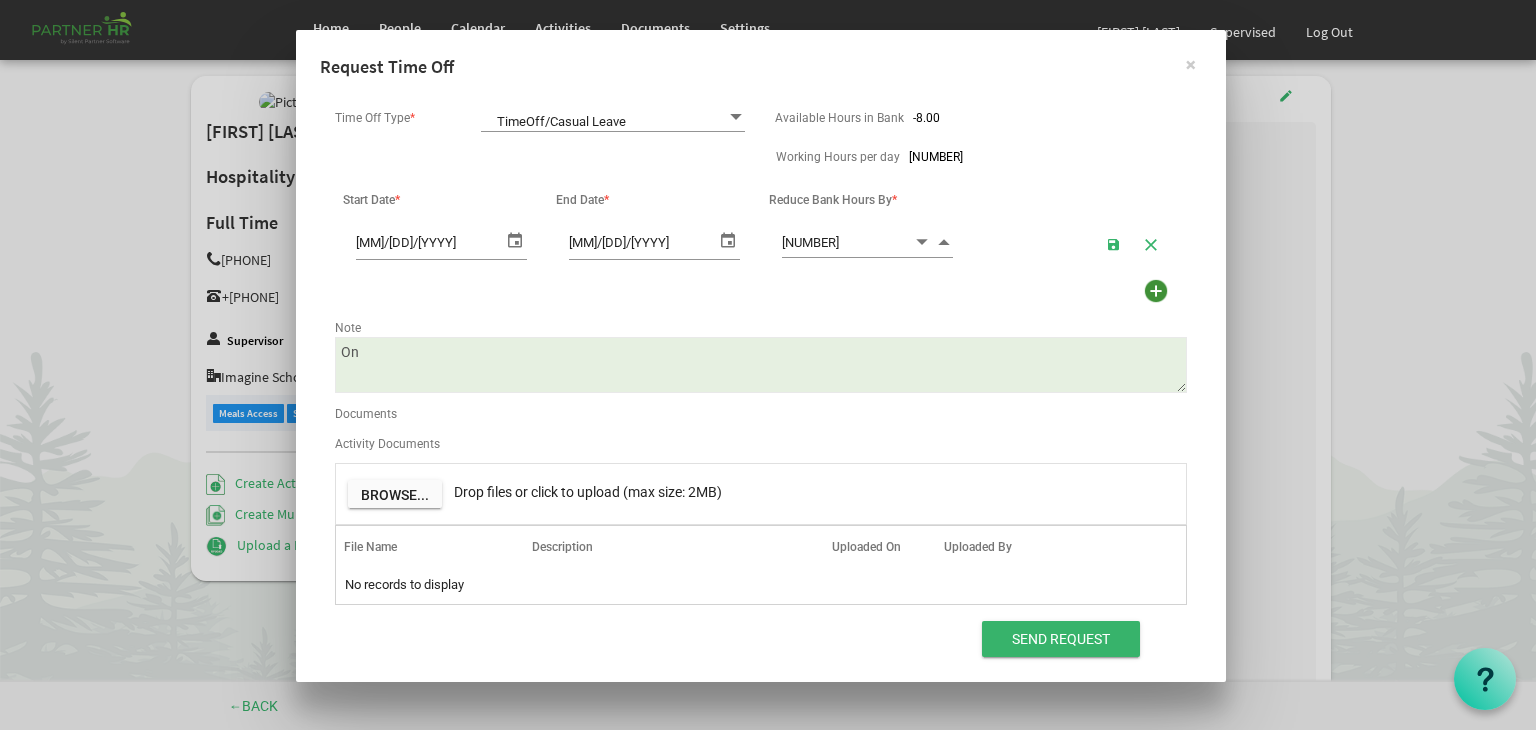 type on "O" 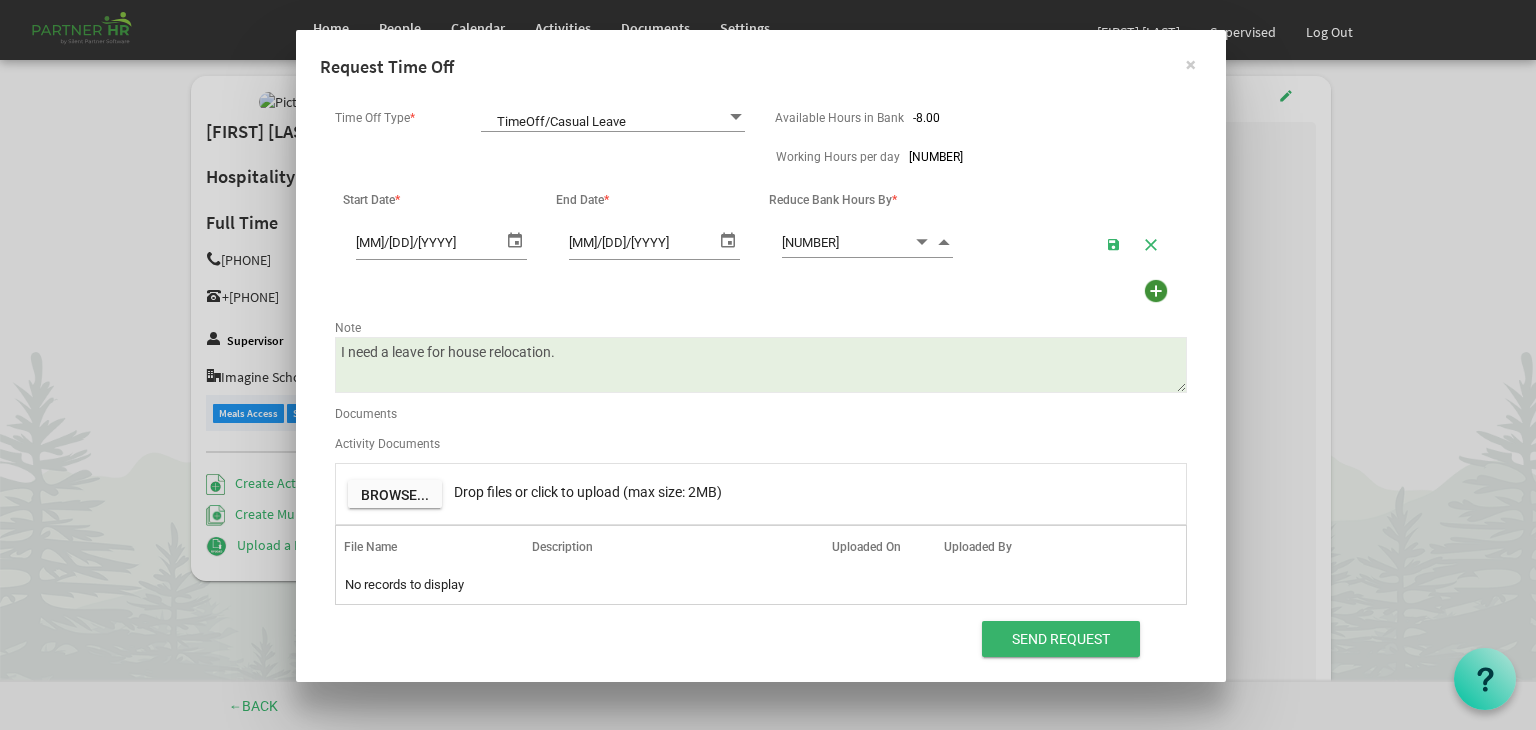 click on "Only applicable after [NUMBER] months of service for summer vacations/holidays etc." at bounding box center [761, 365] 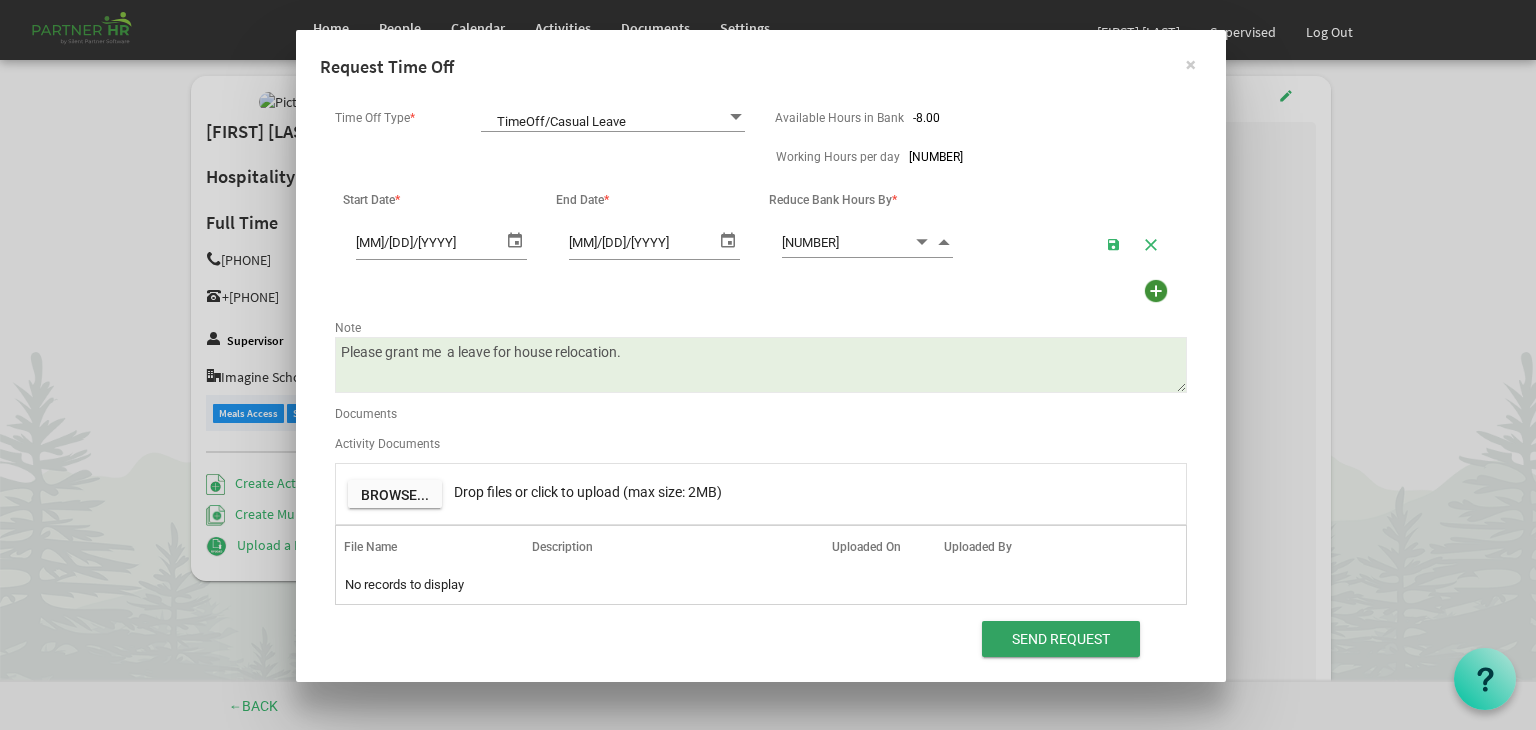 type on "Please grant me  a leave for house relocation." 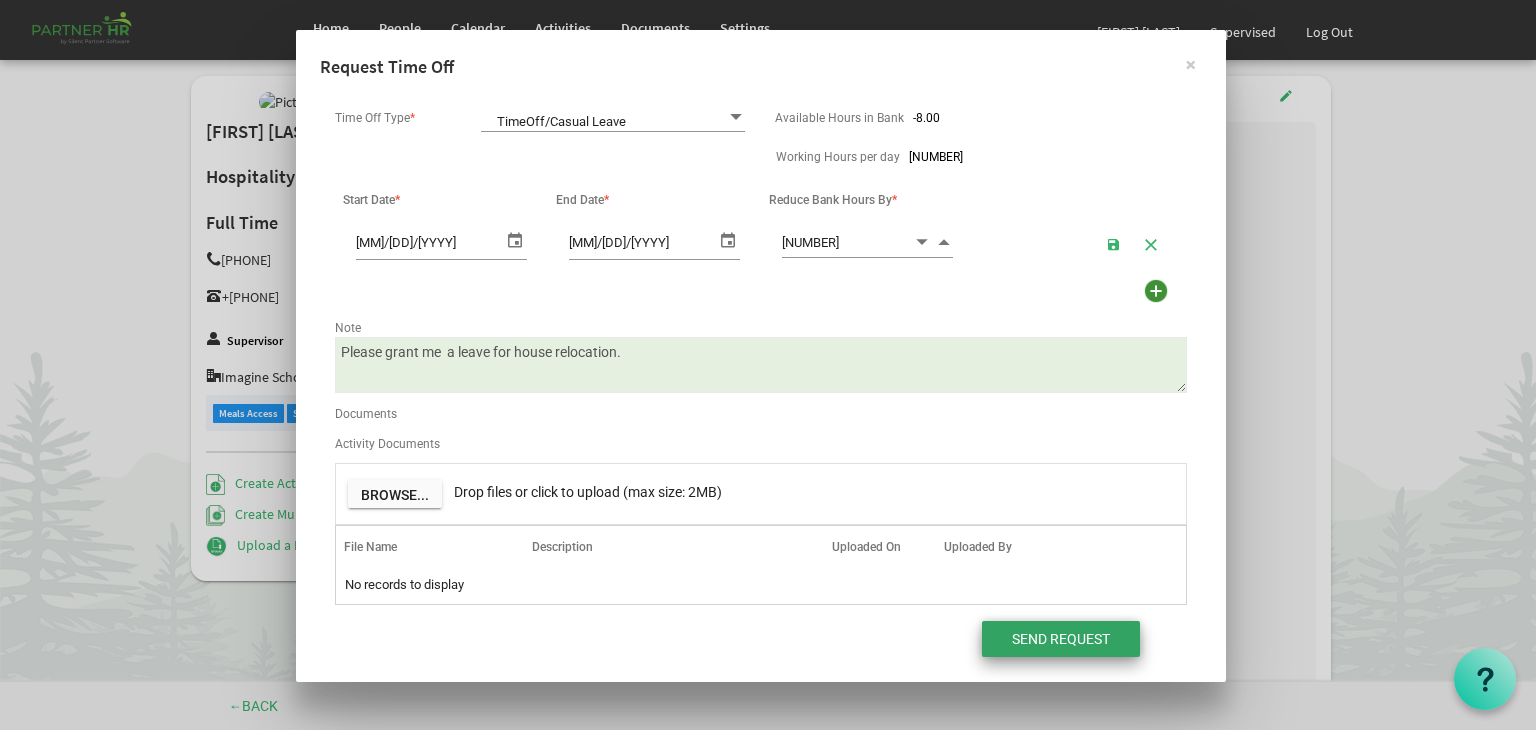 click on "Send Request" at bounding box center (1061, 639) 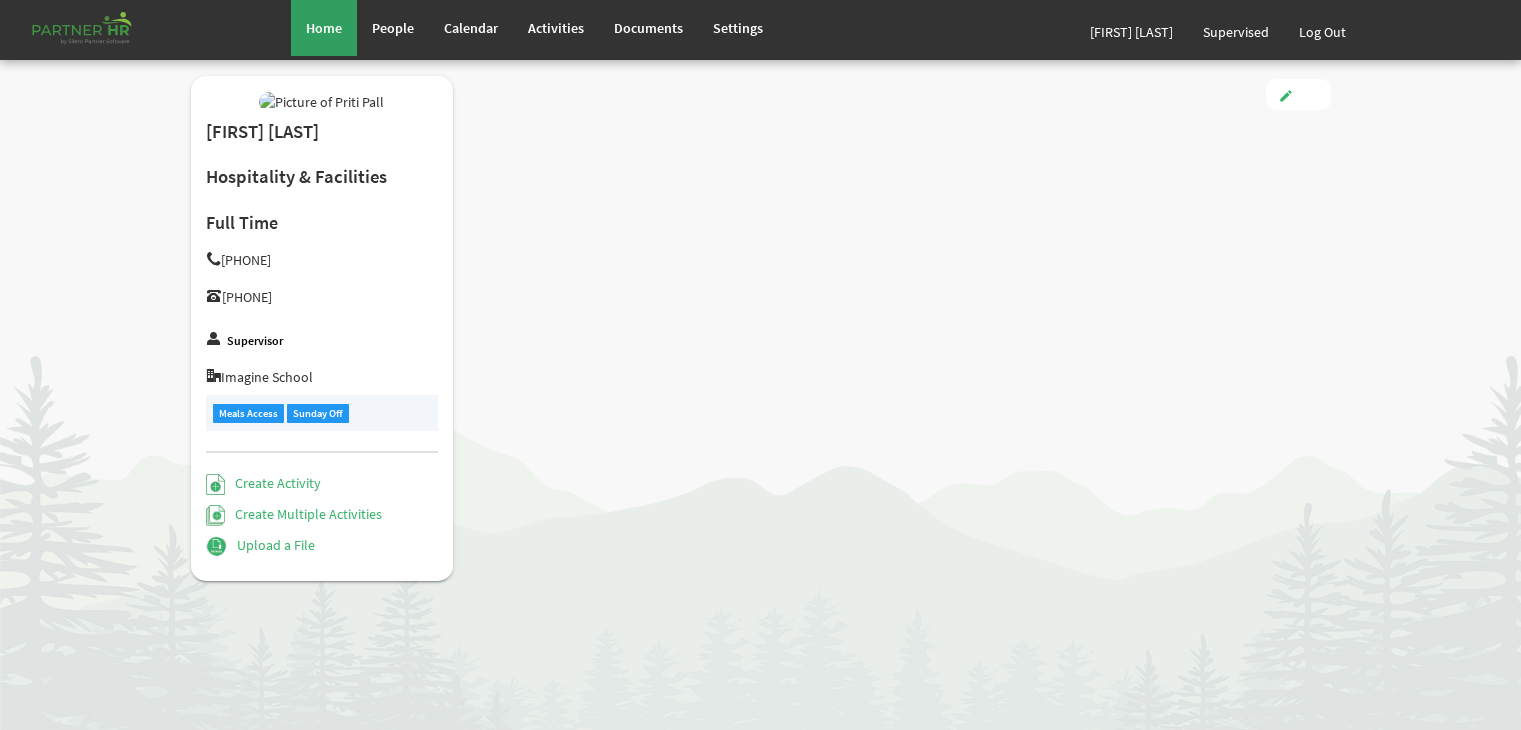 scroll, scrollTop: 0, scrollLeft: 0, axis: both 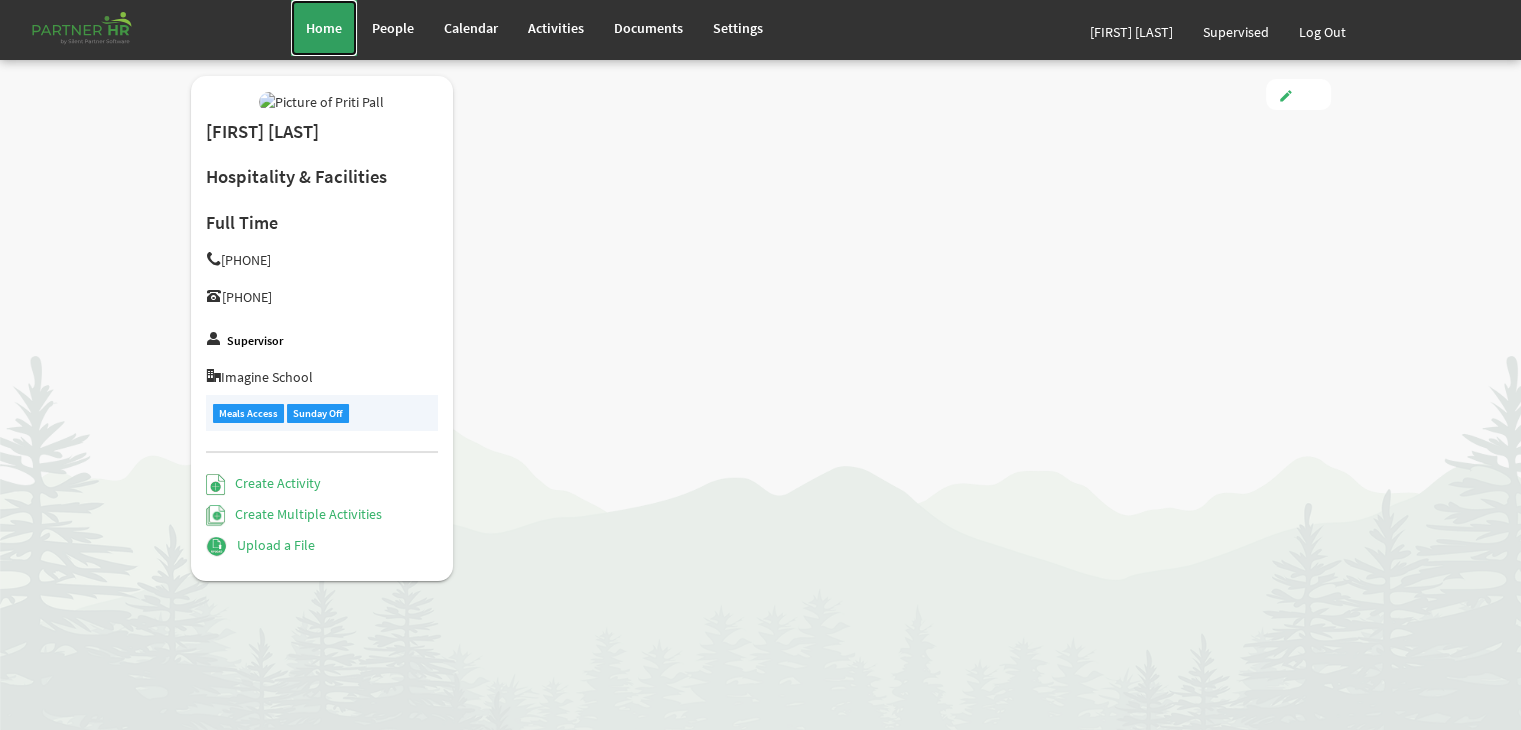 click on "Home" at bounding box center [324, 28] 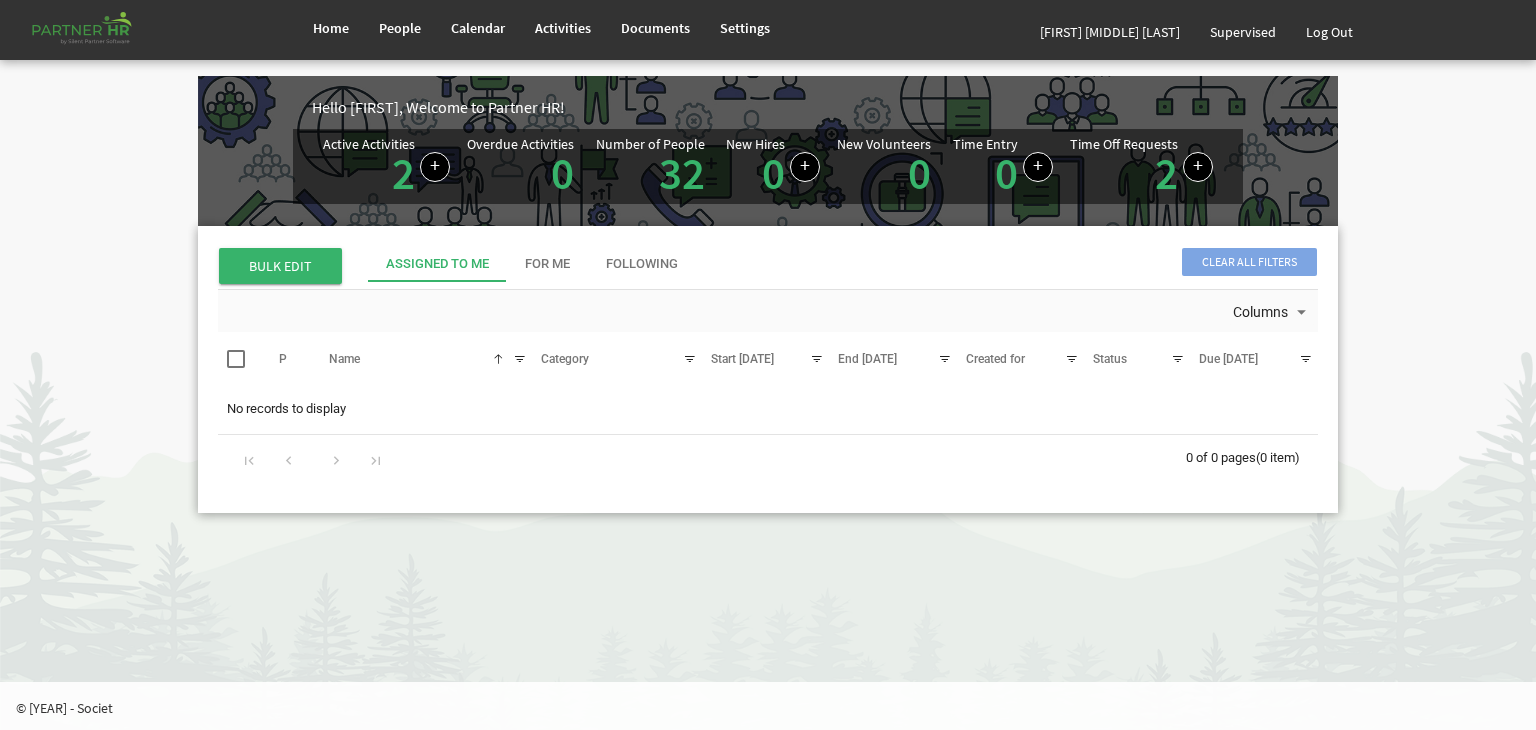 scroll, scrollTop: 0, scrollLeft: 0, axis: both 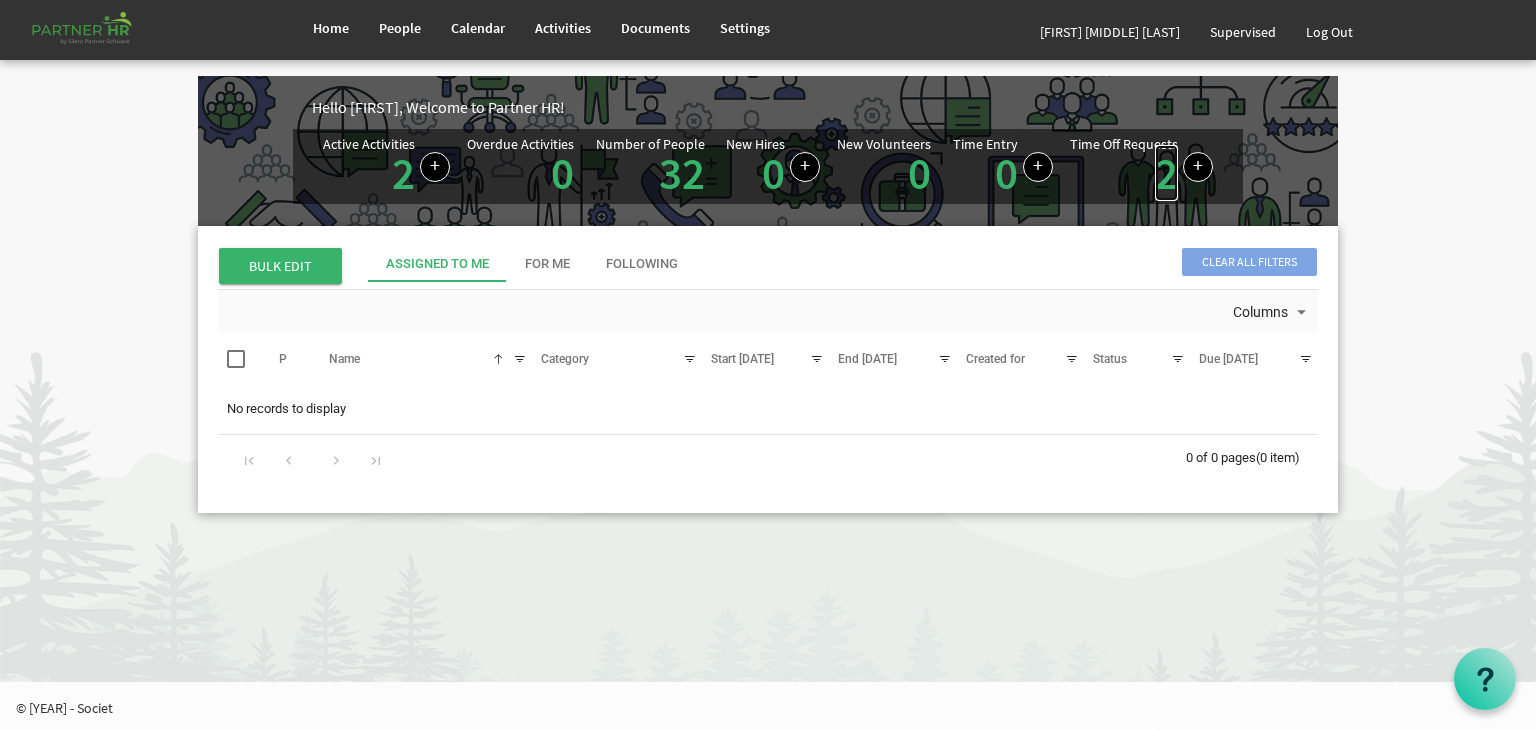 click on "2" at bounding box center [1166, 173] 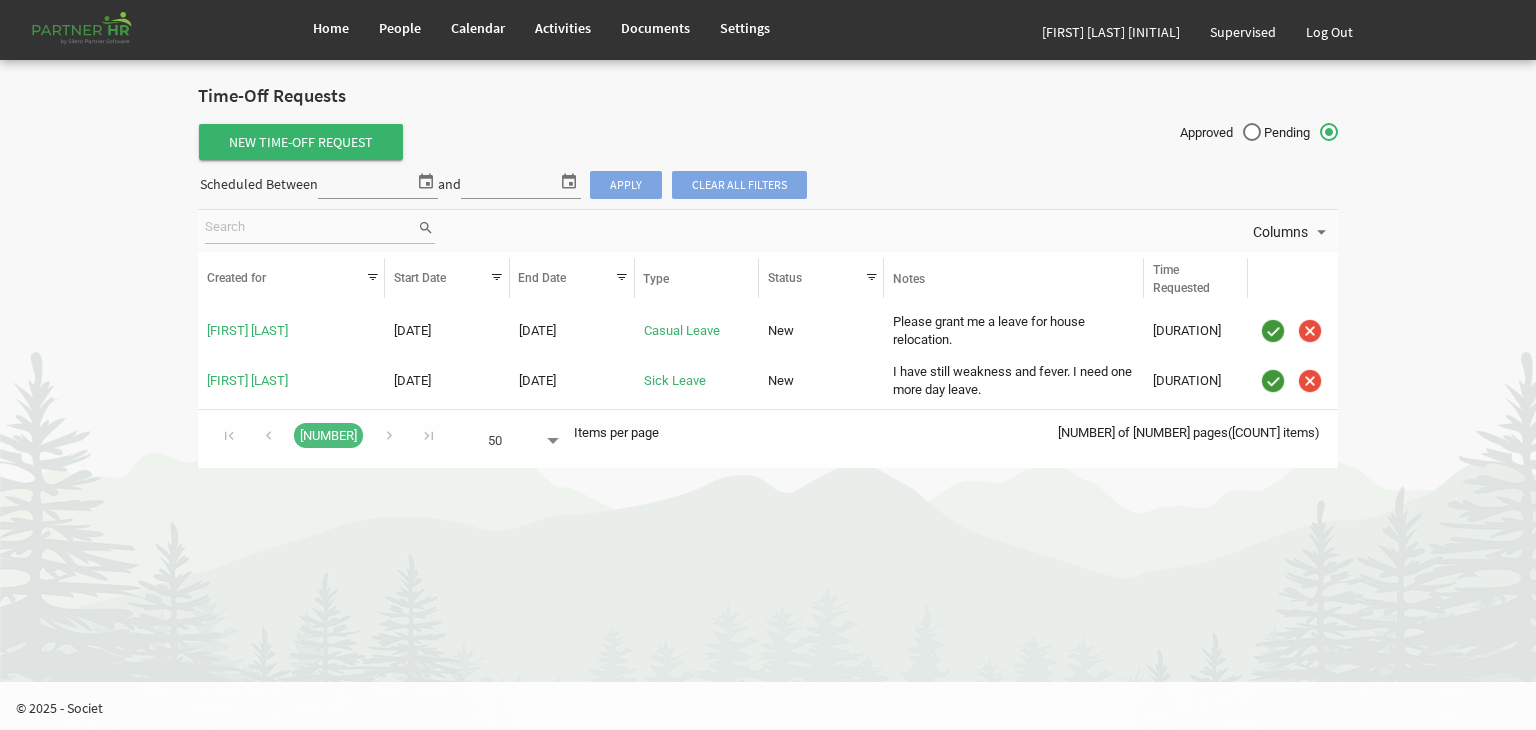 scroll, scrollTop: 0, scrollLeft: 0, axis: both 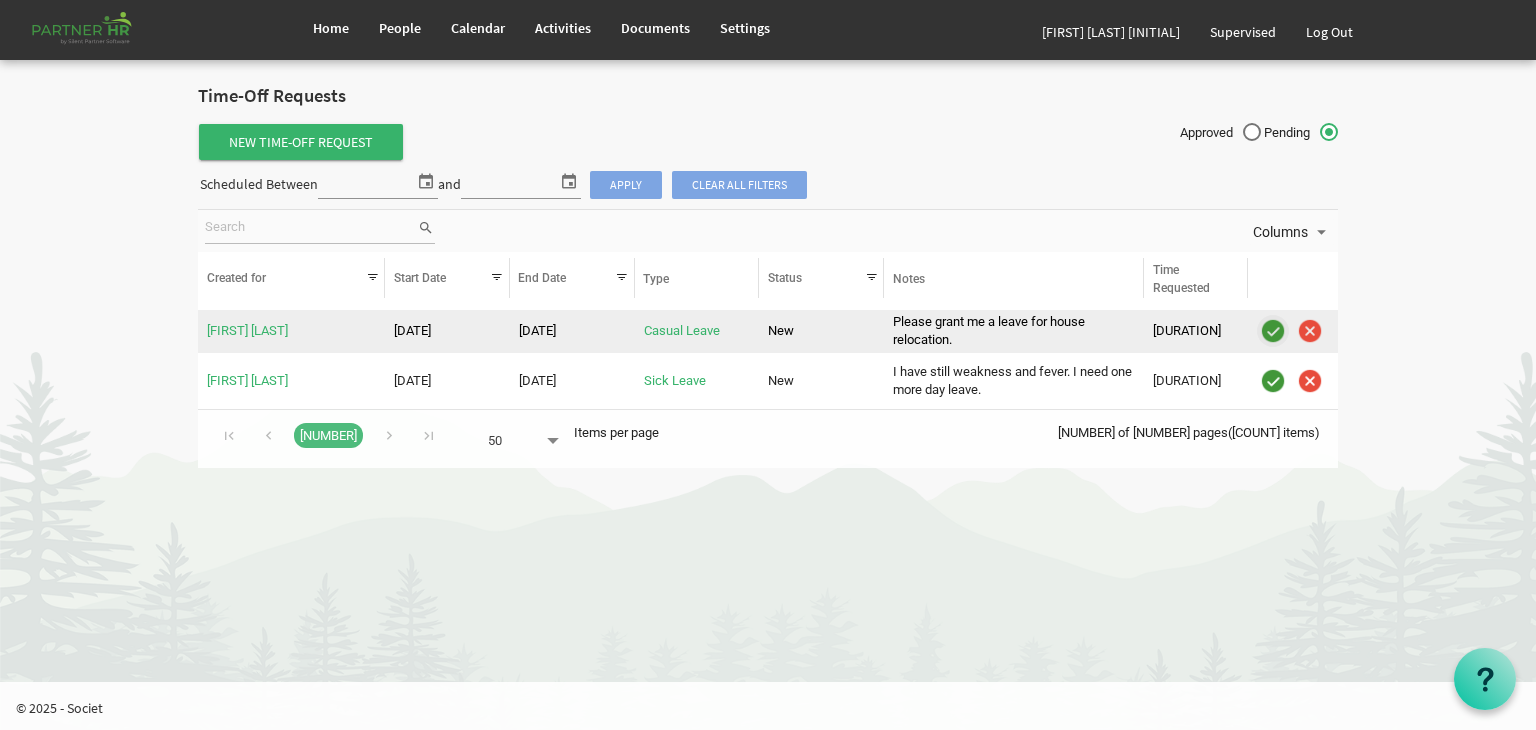 click at bounding box center (1273, 331) 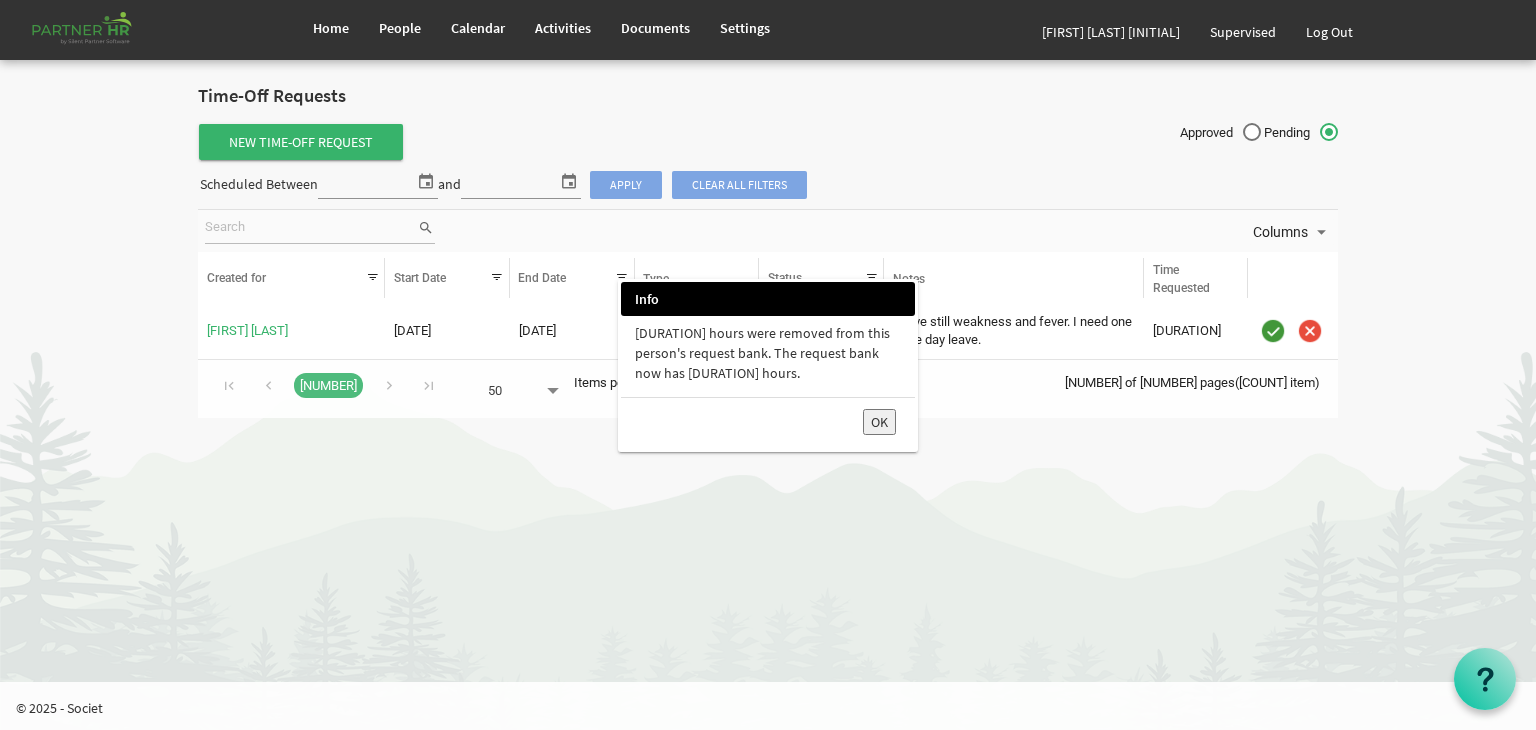 click on "OK" at bounding box center (879, 422) 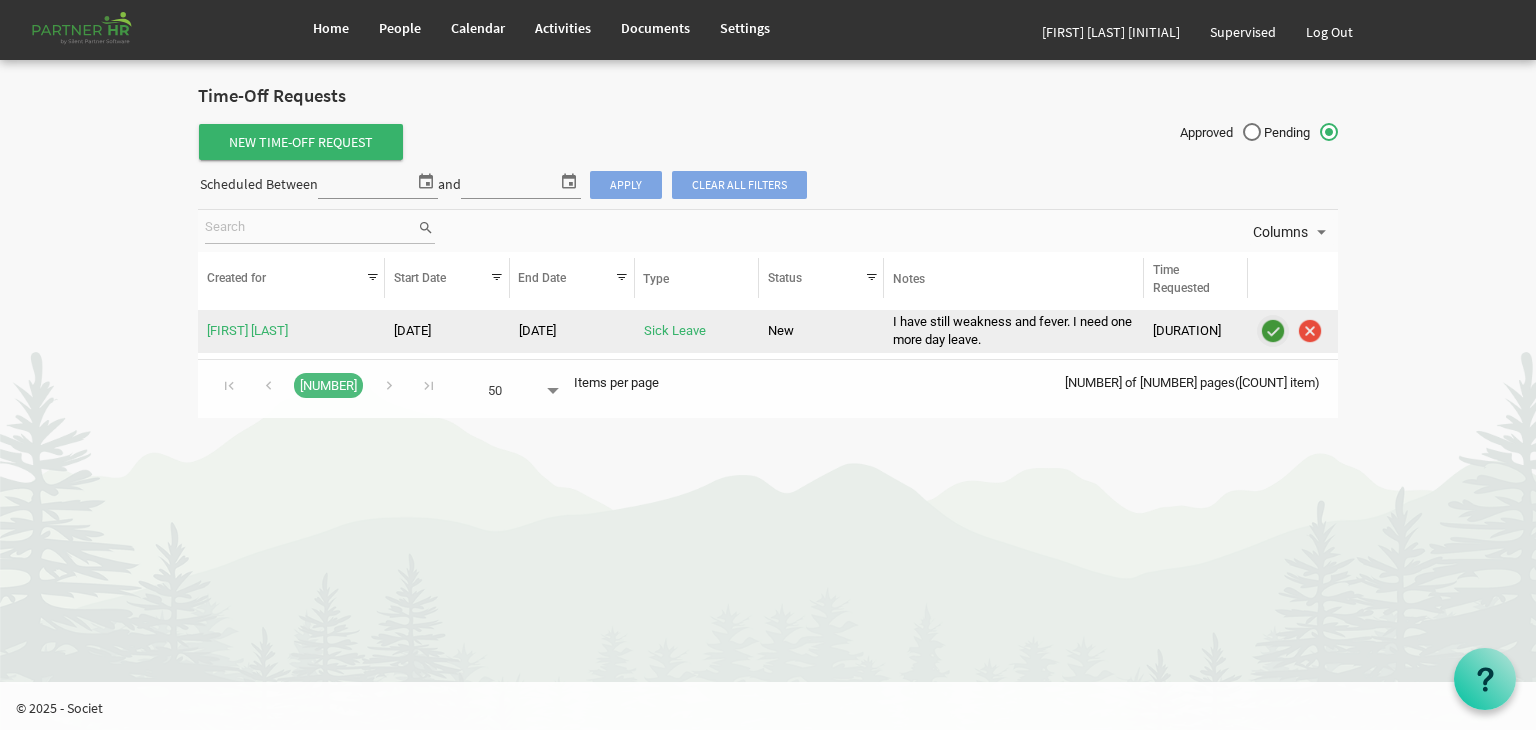 click at bounding box center [1273, 331] 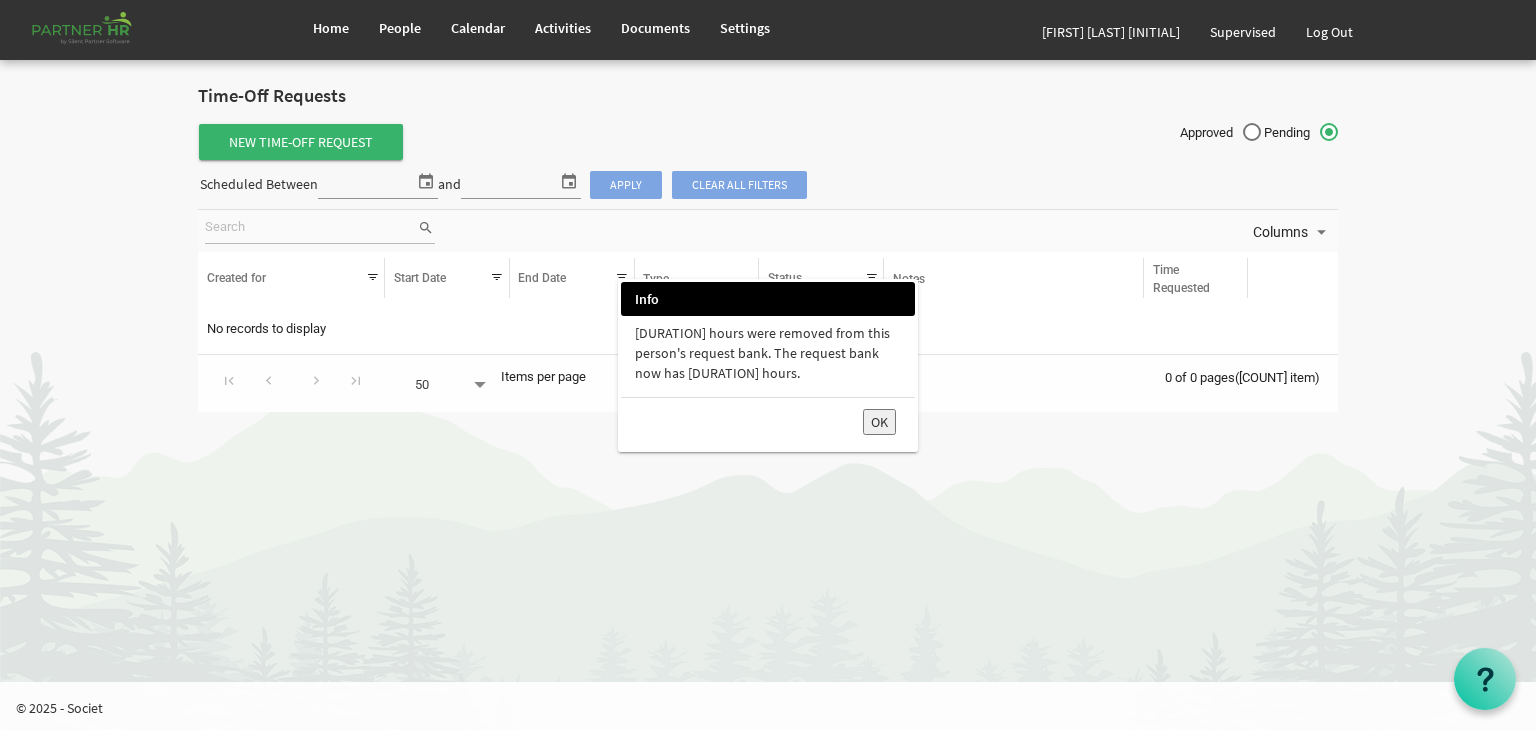 click on "OK" at bounding box center (879, 422) 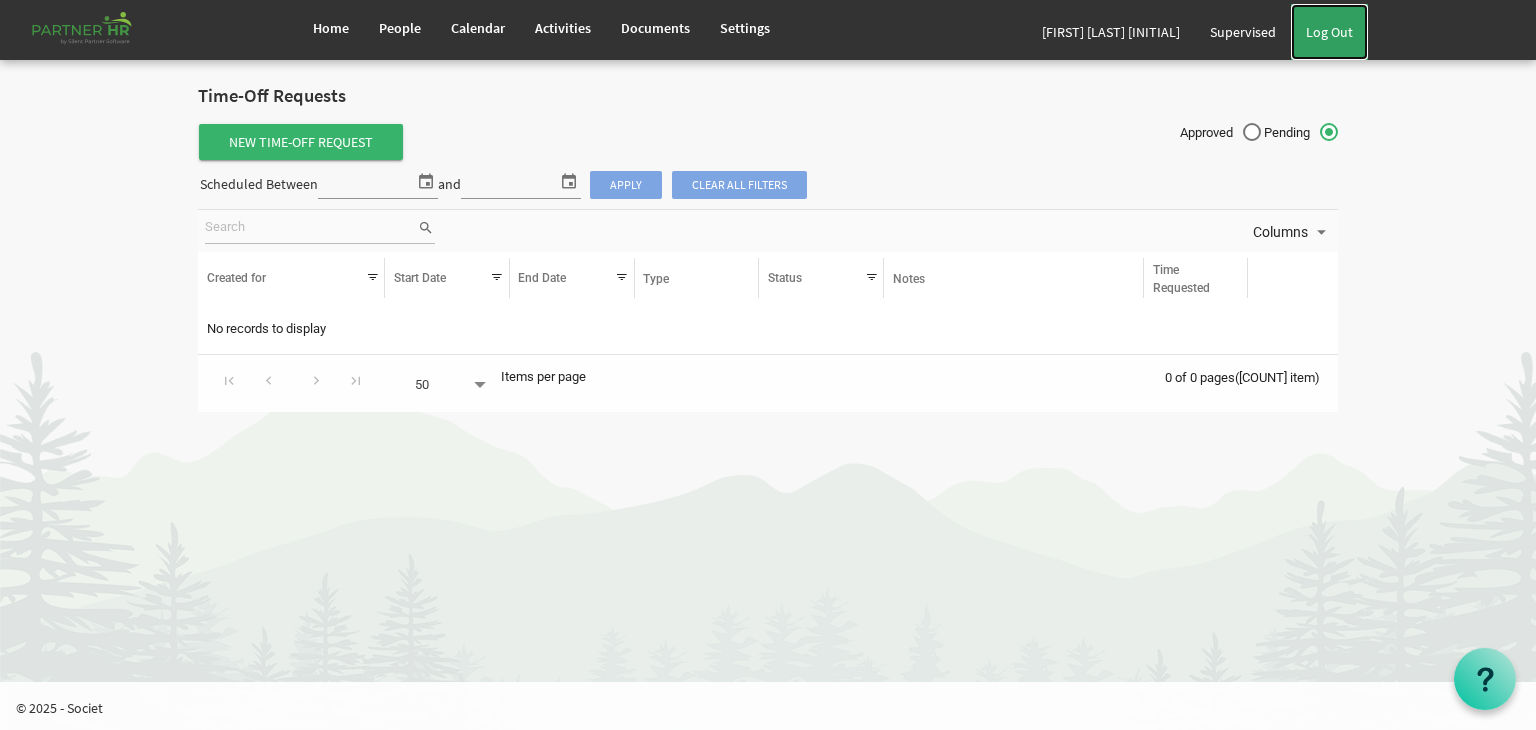 click on "Log Out" at bounding box center [1329, 32] 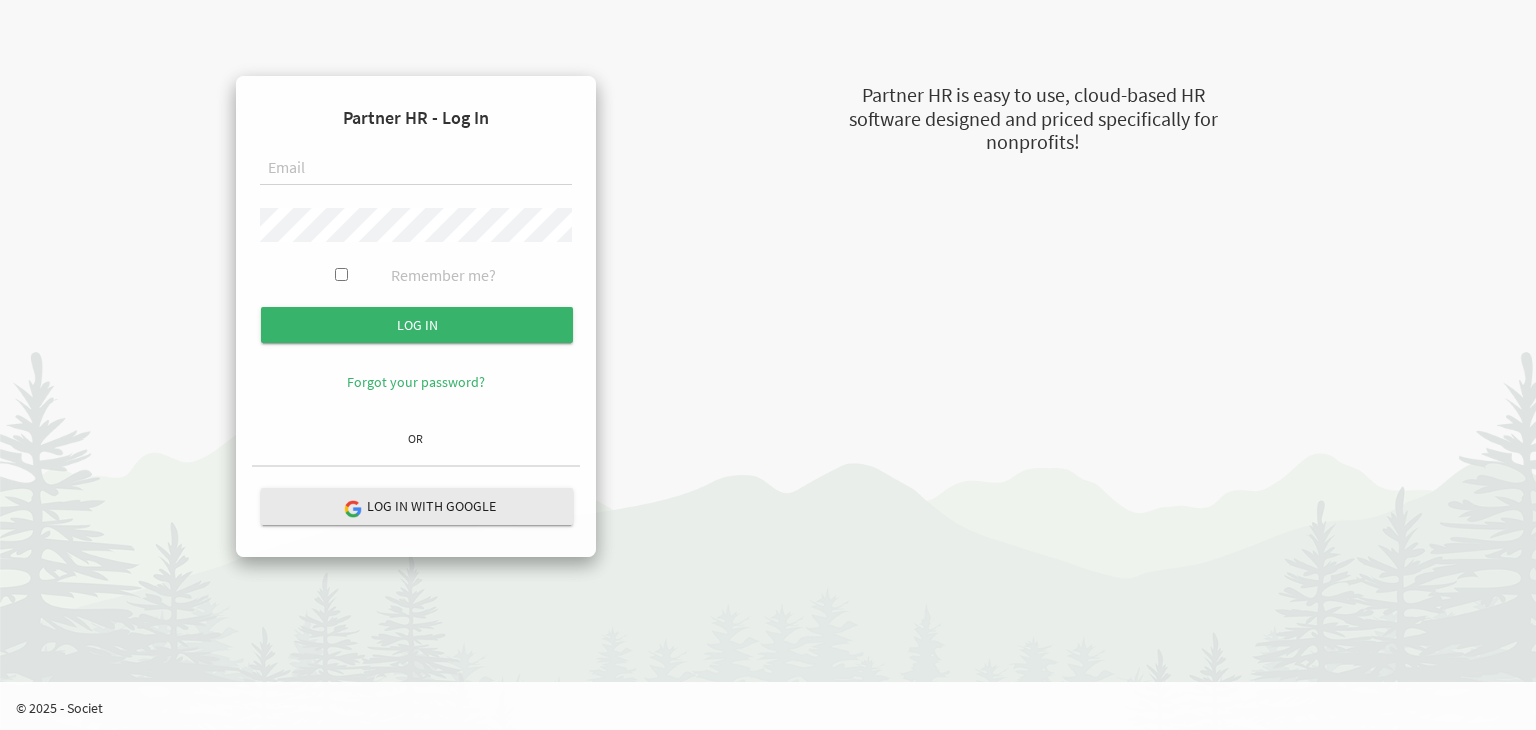 scroll, scrollTop: 0, scrollLeft: 0, axis: both 